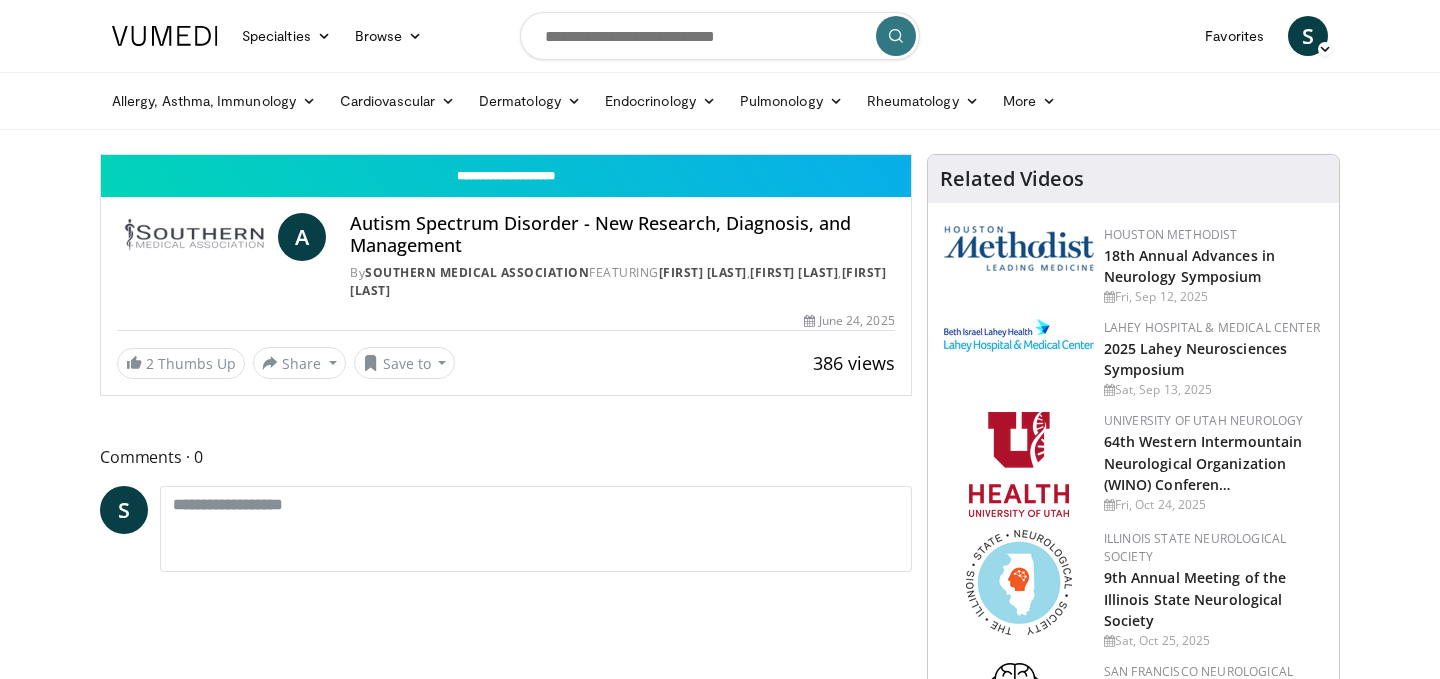 scroll, scrollTop: 0, scrollLeft: 0, axis: both 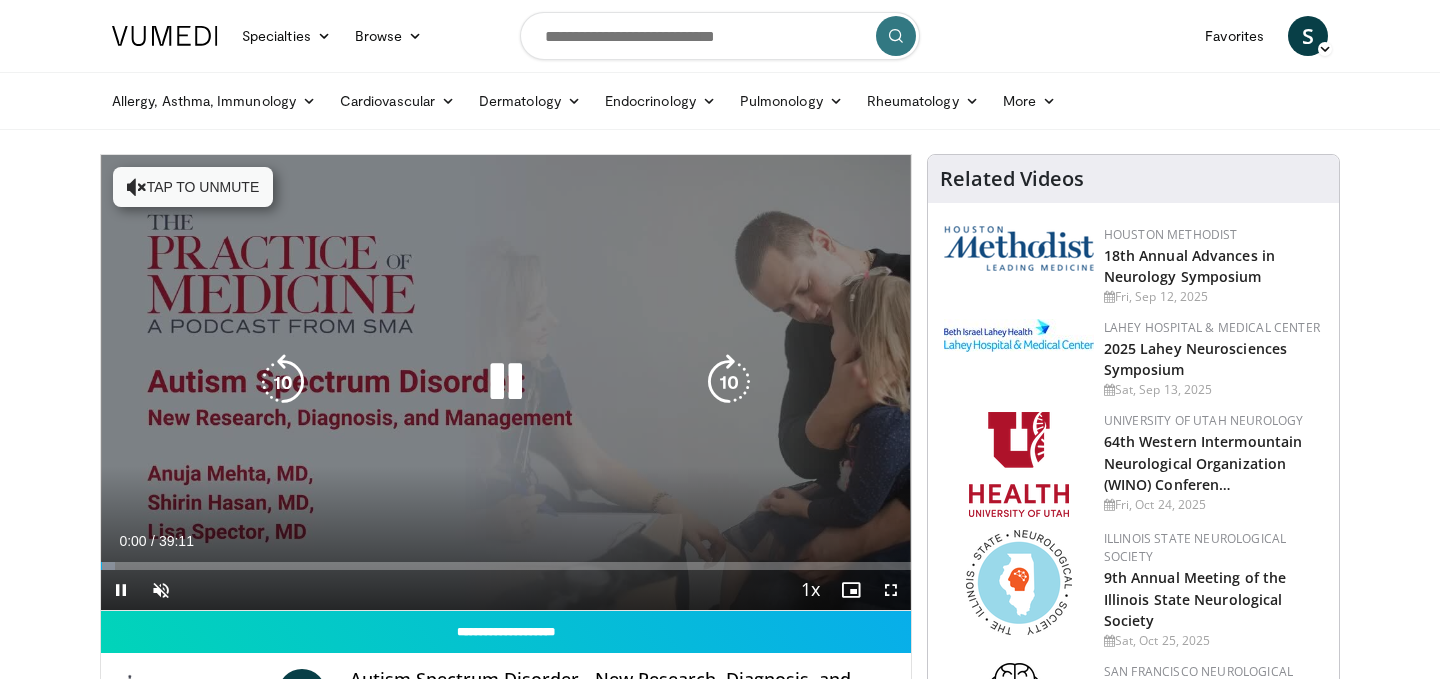click on "Tap to unmute" at bounding box center (193, 187) 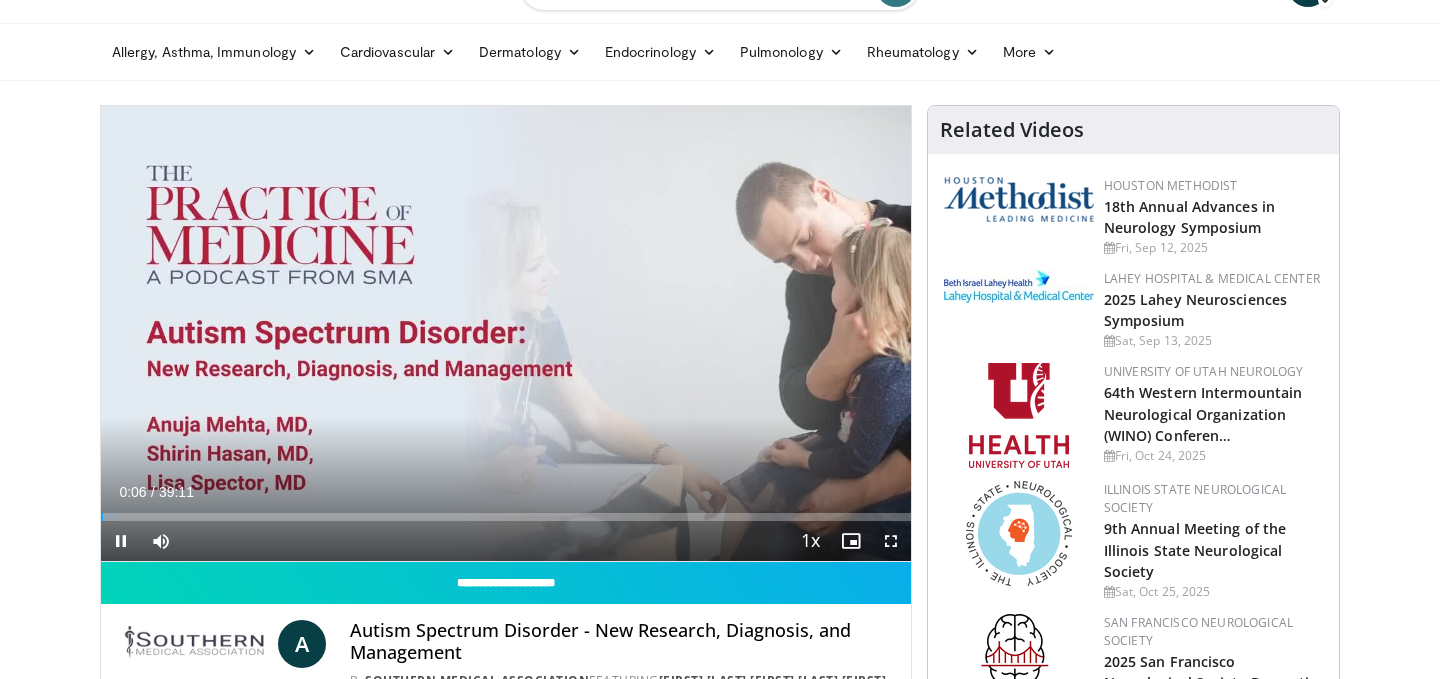 scroll, scrollTop: 0, scrollLeft: 0, axis: both 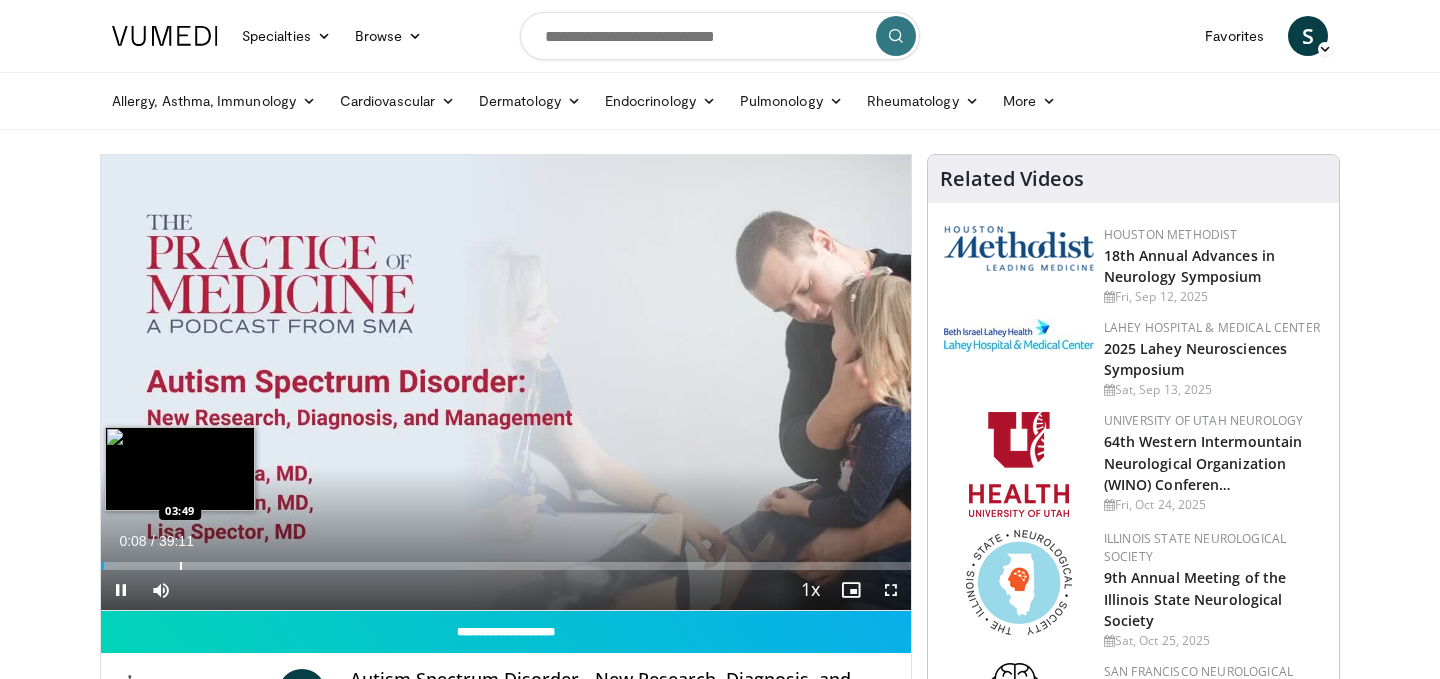 click at bounding box center [181, 566] 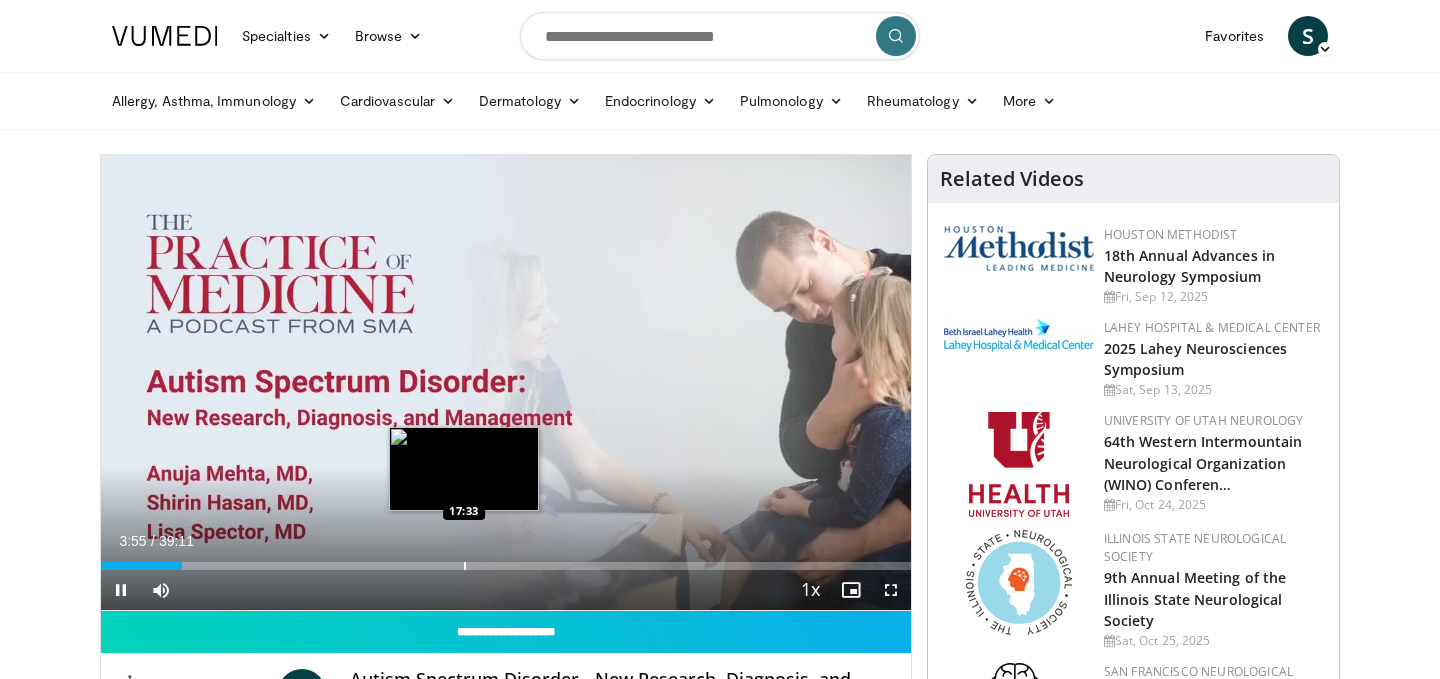 click at bounding box center (465, 566) 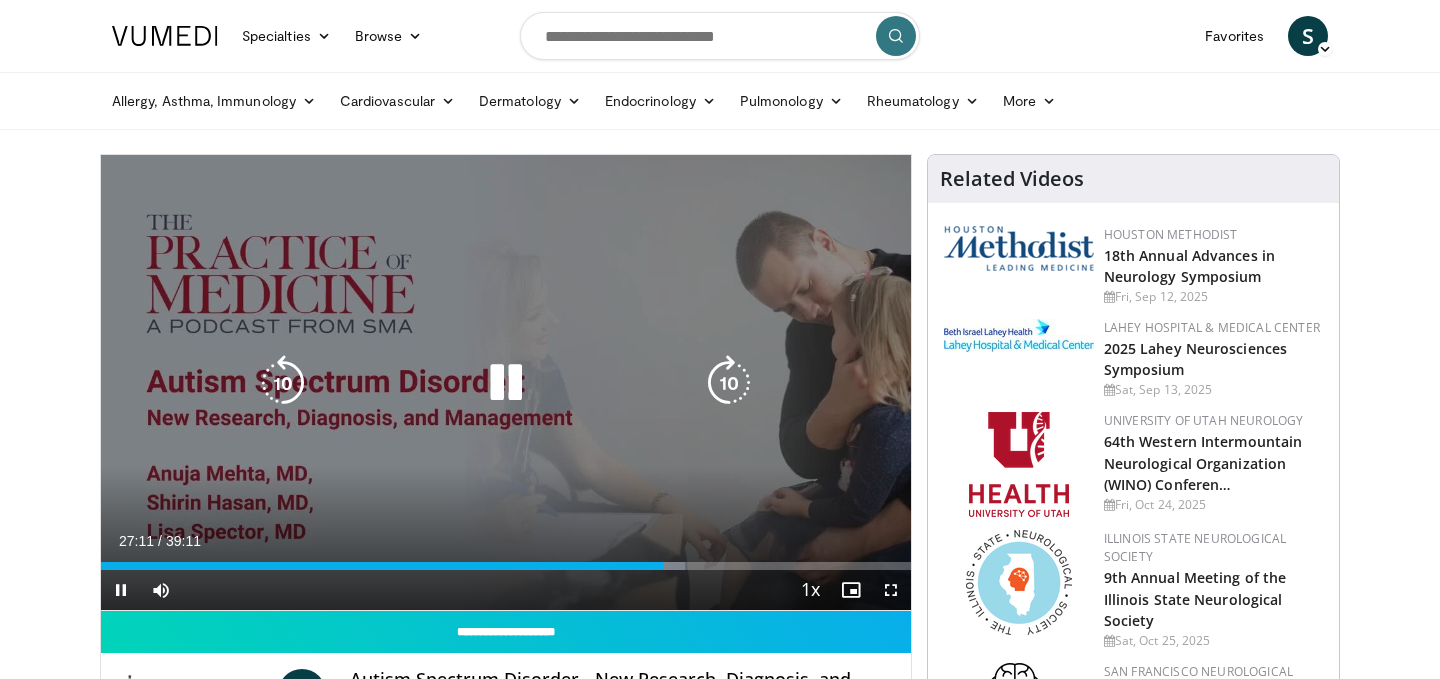 click at bounding box center (729, 383) 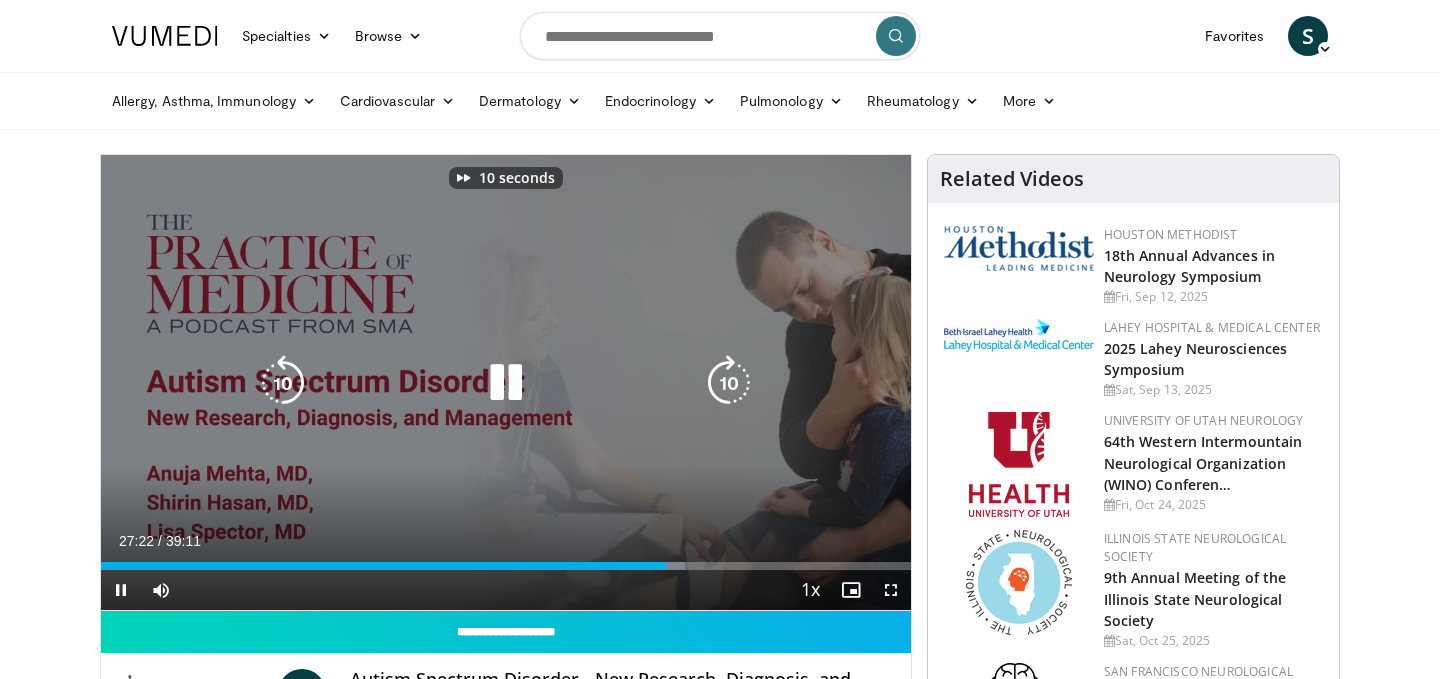 click at bounding box center (729, 383) 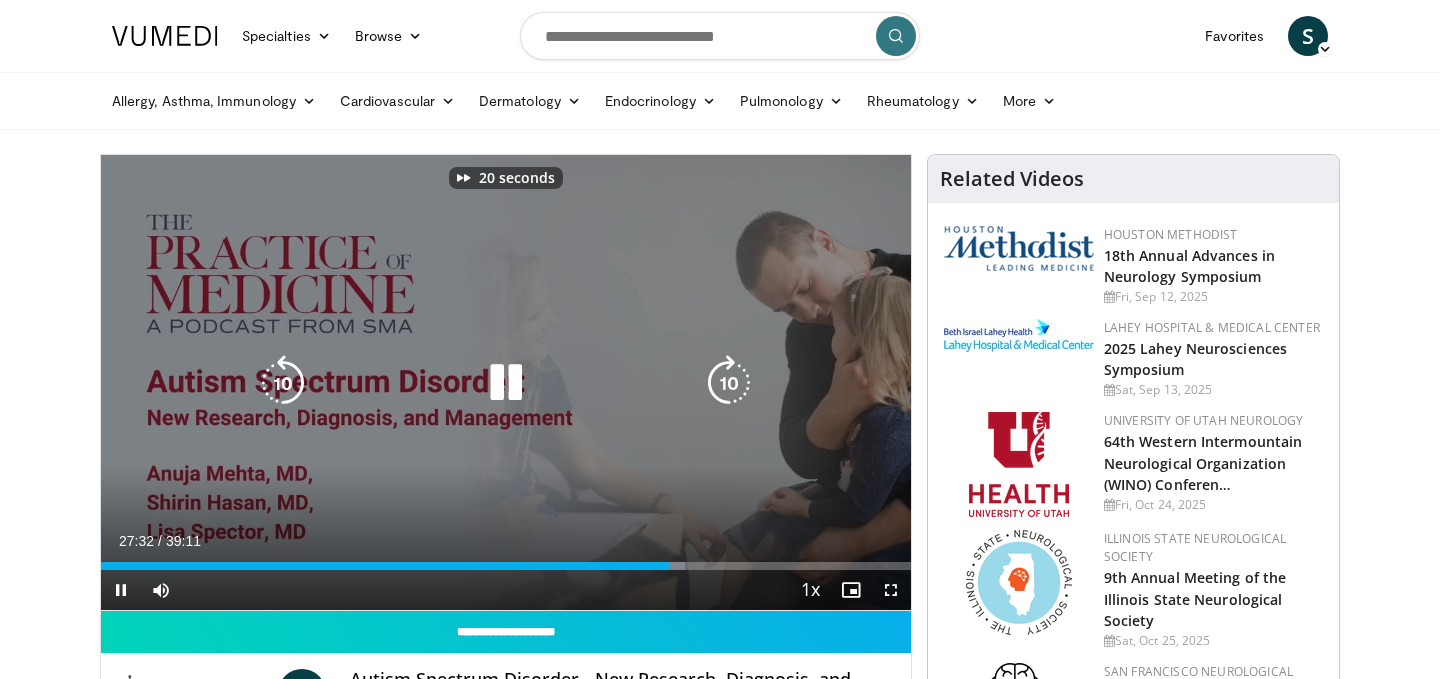 click at bounding box center [729, 383] 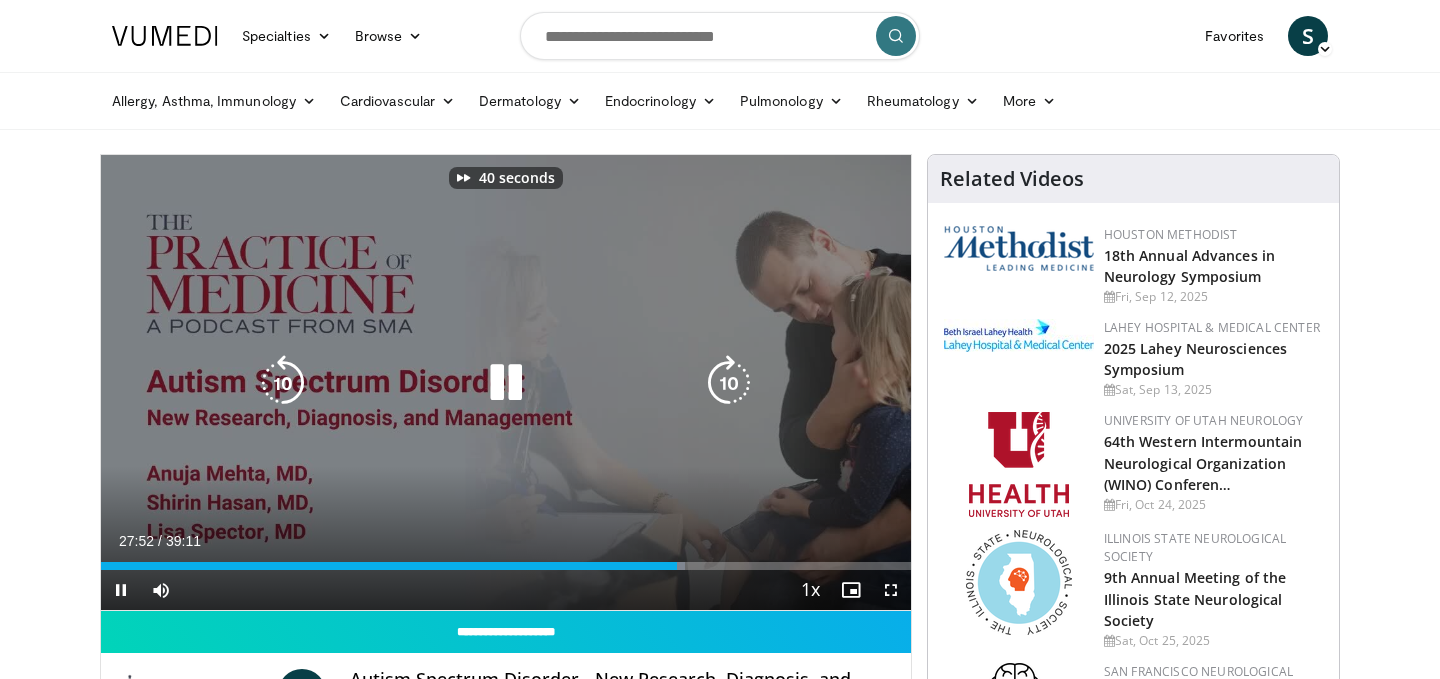 click at bounding box center [729, 383] 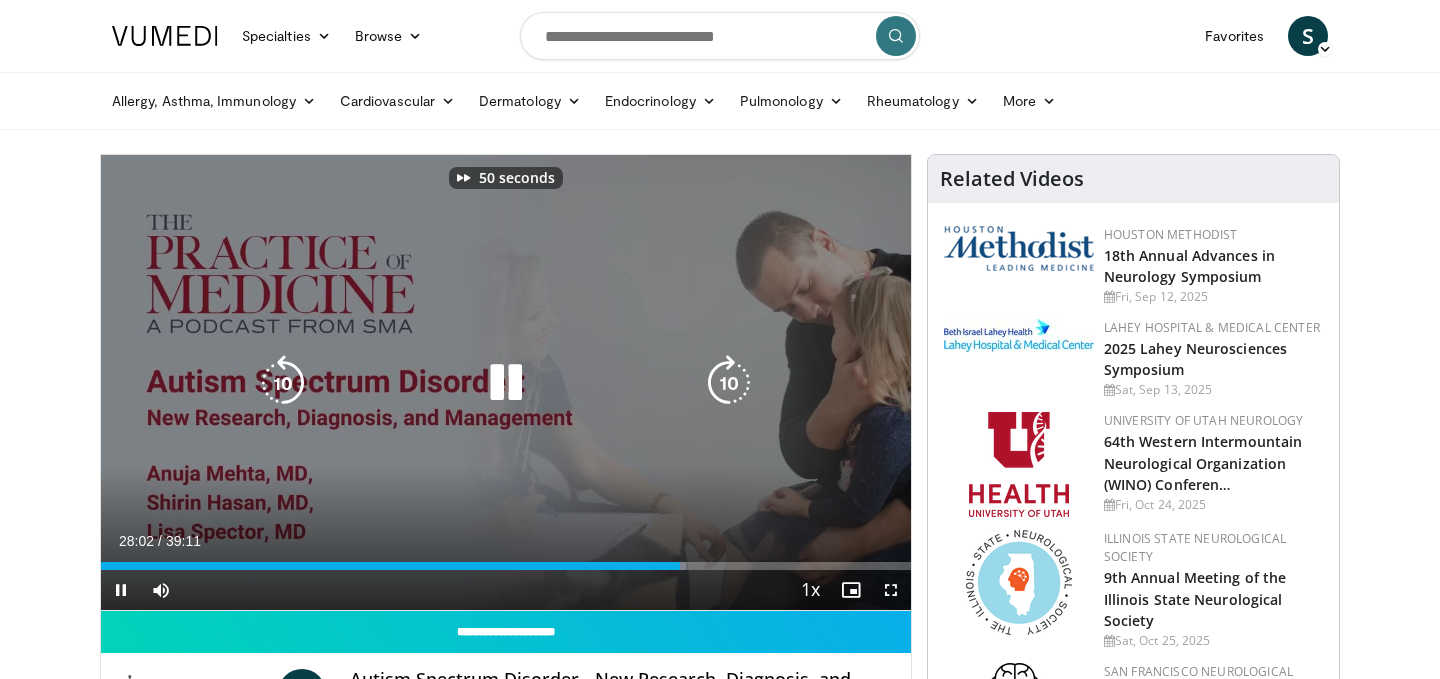 click at bounding box center [729, 383] 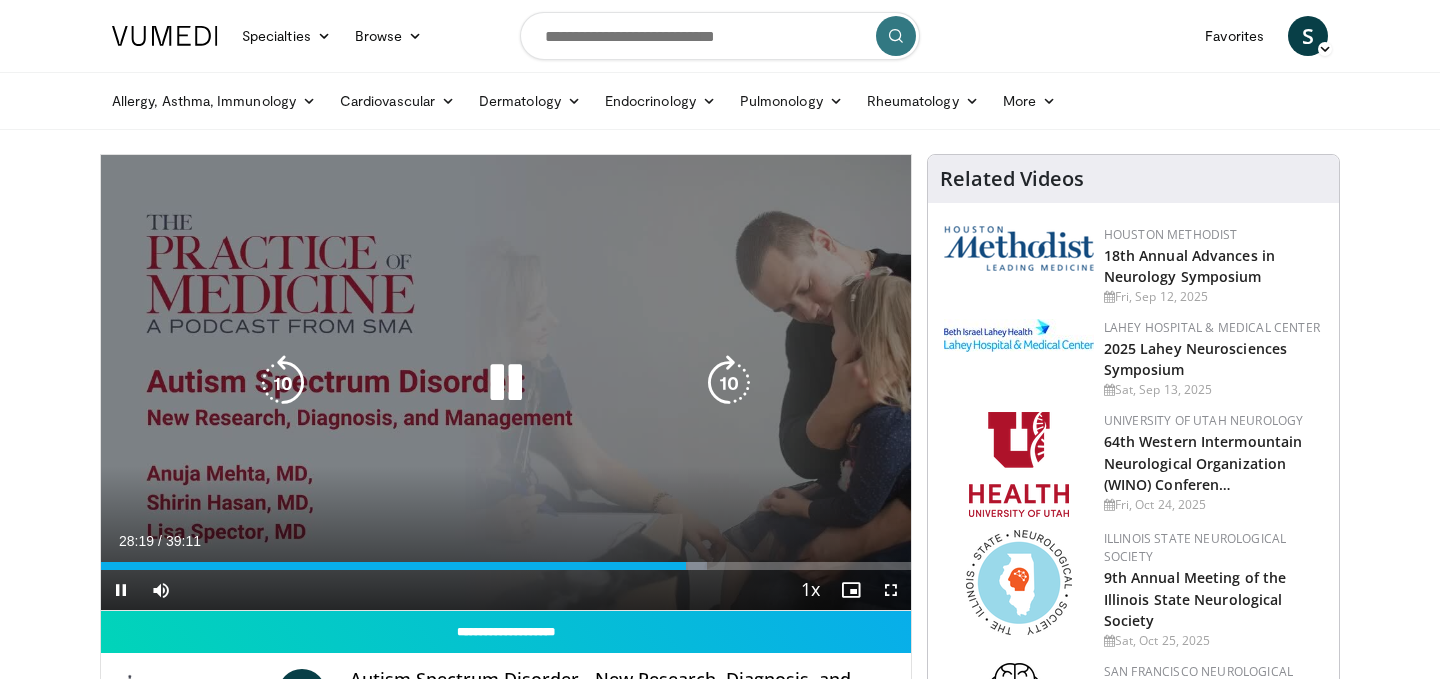 click at bounding box center [729, 383] 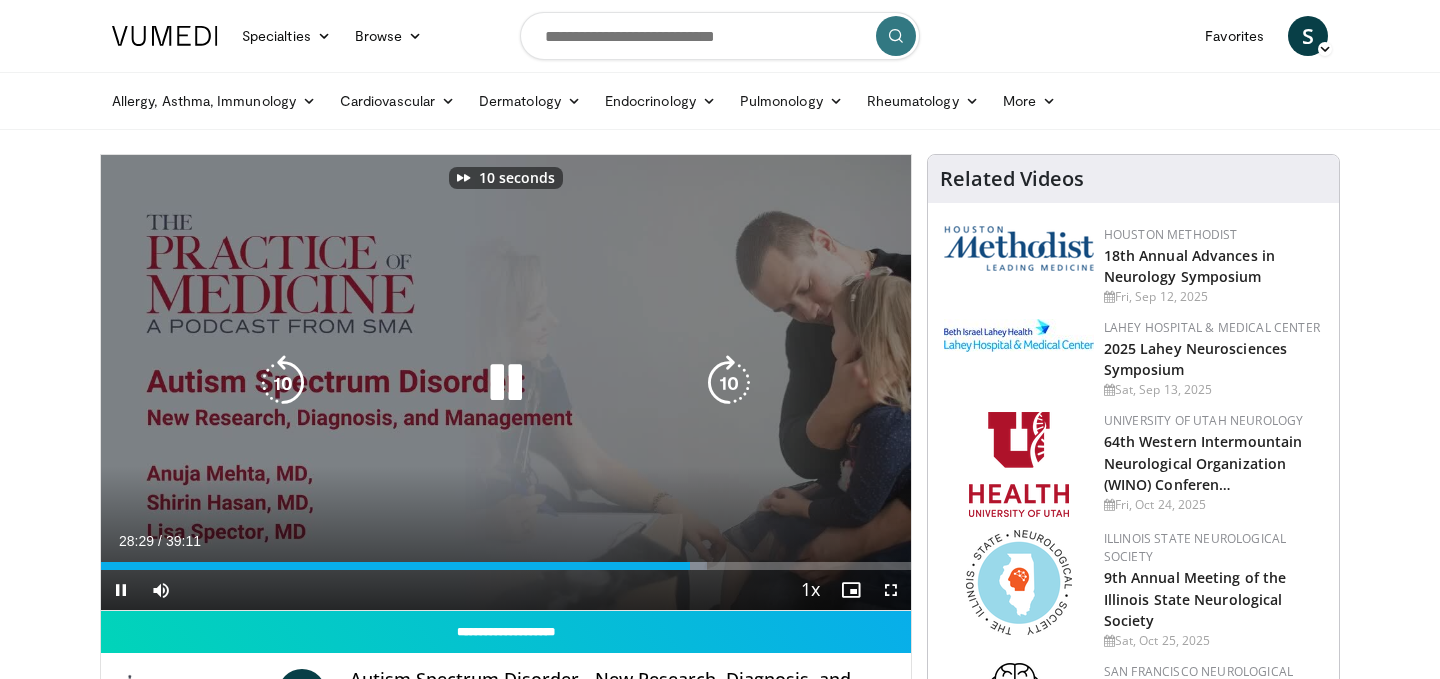 click at bounding box center [729, 383] 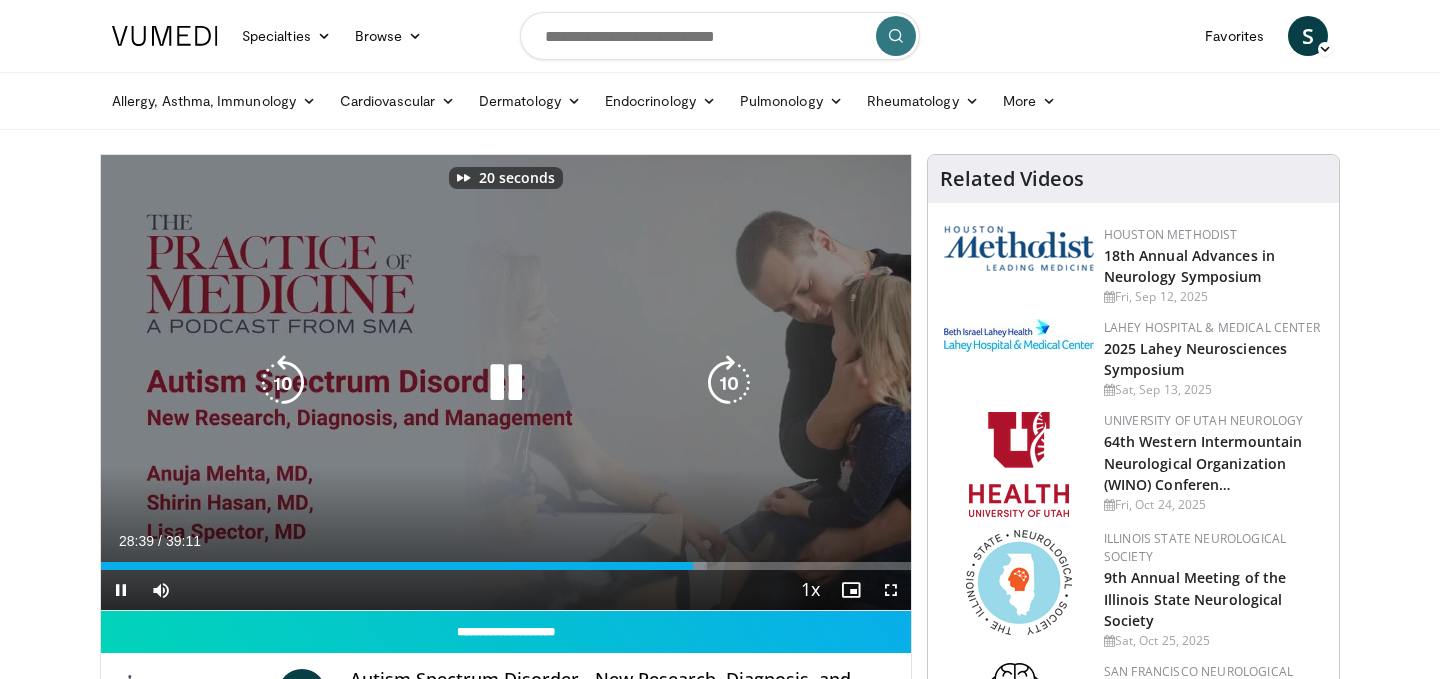 click at bounding box center (729, 383) 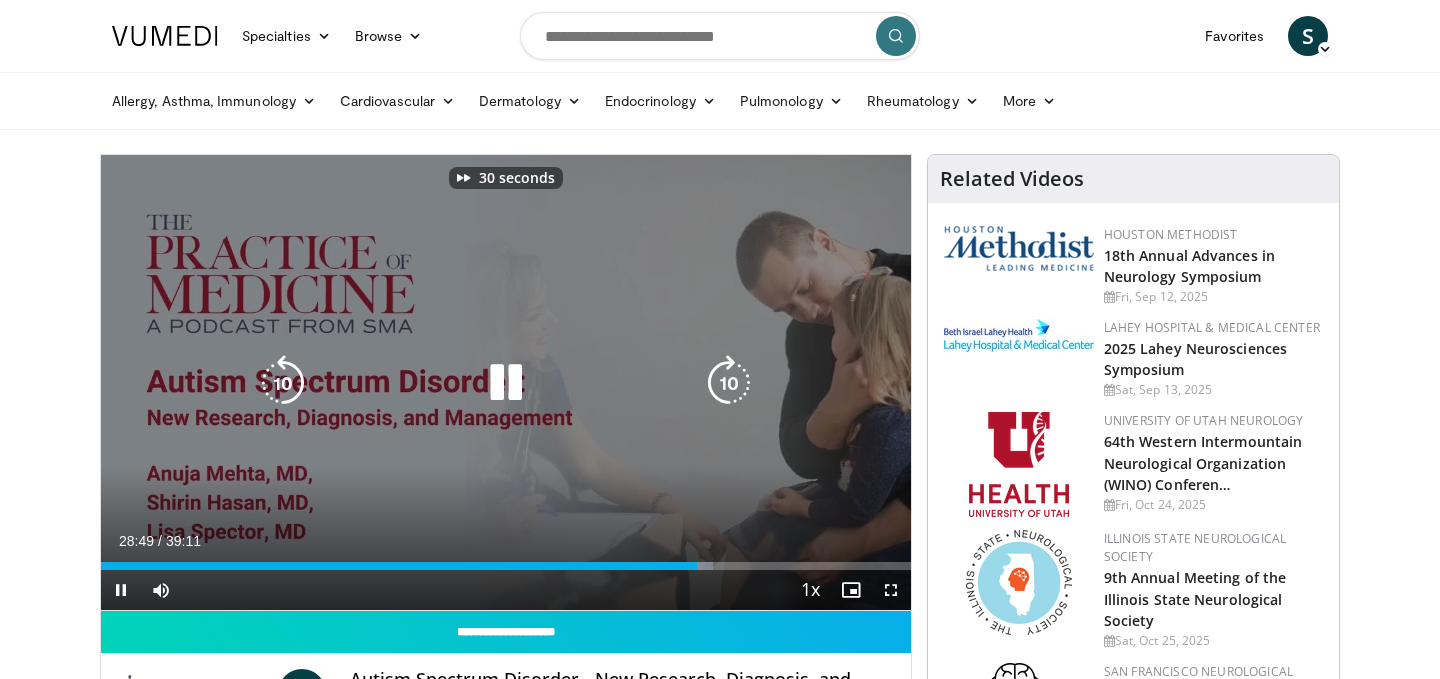 click at bounding box center [729, 383] 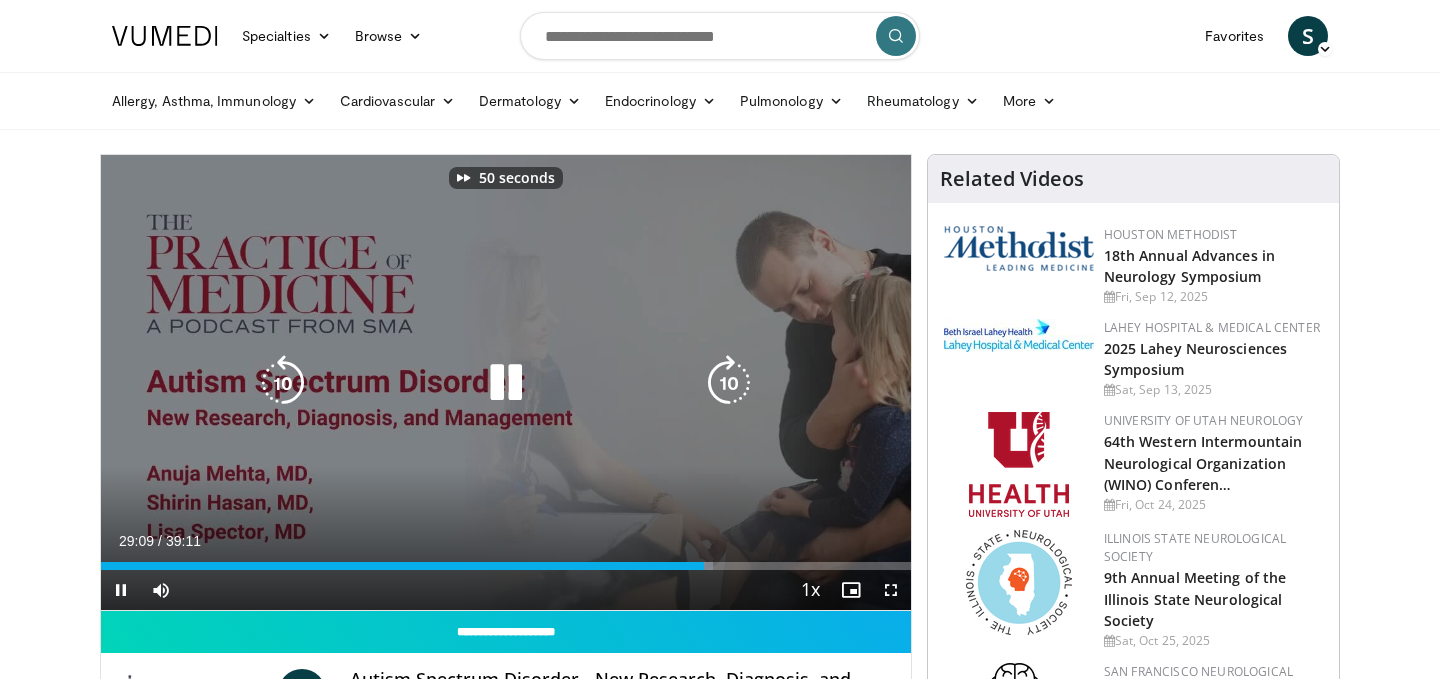 click at bounding box center [729, 383] 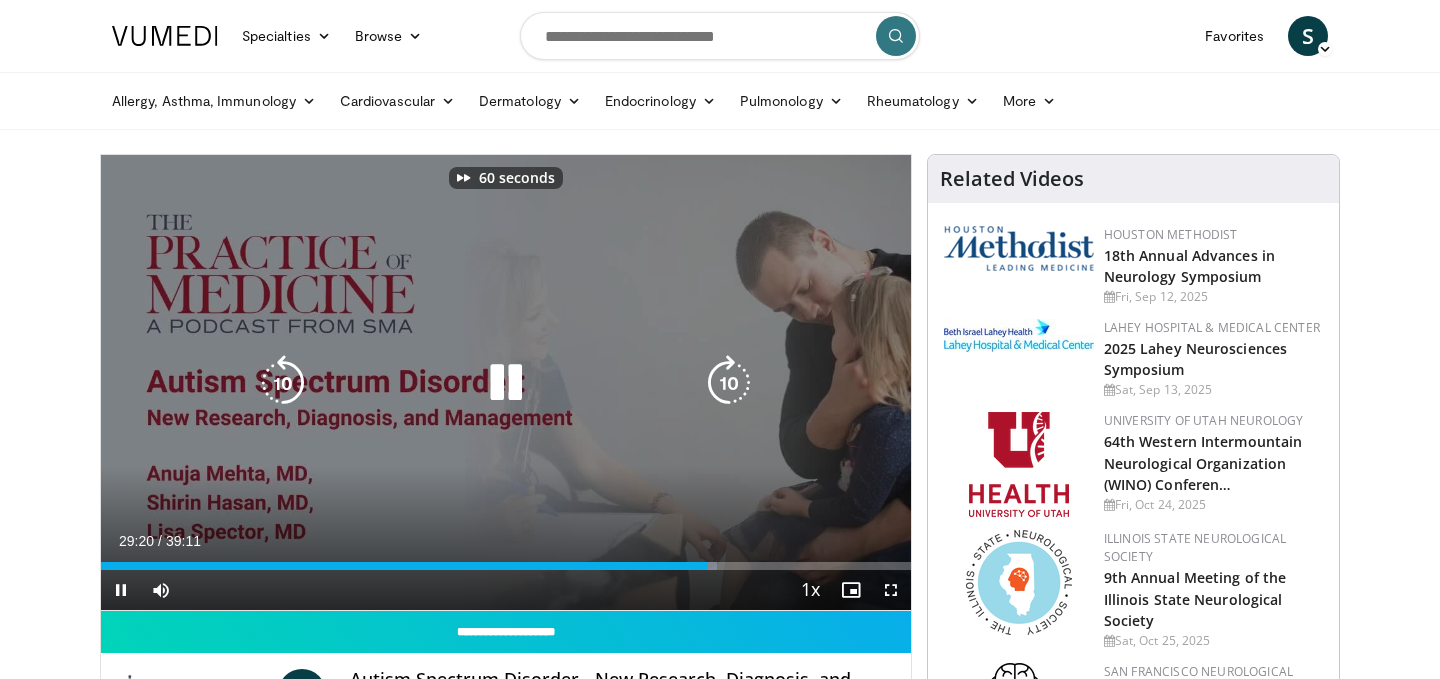 click at bounding box center (729, 383) 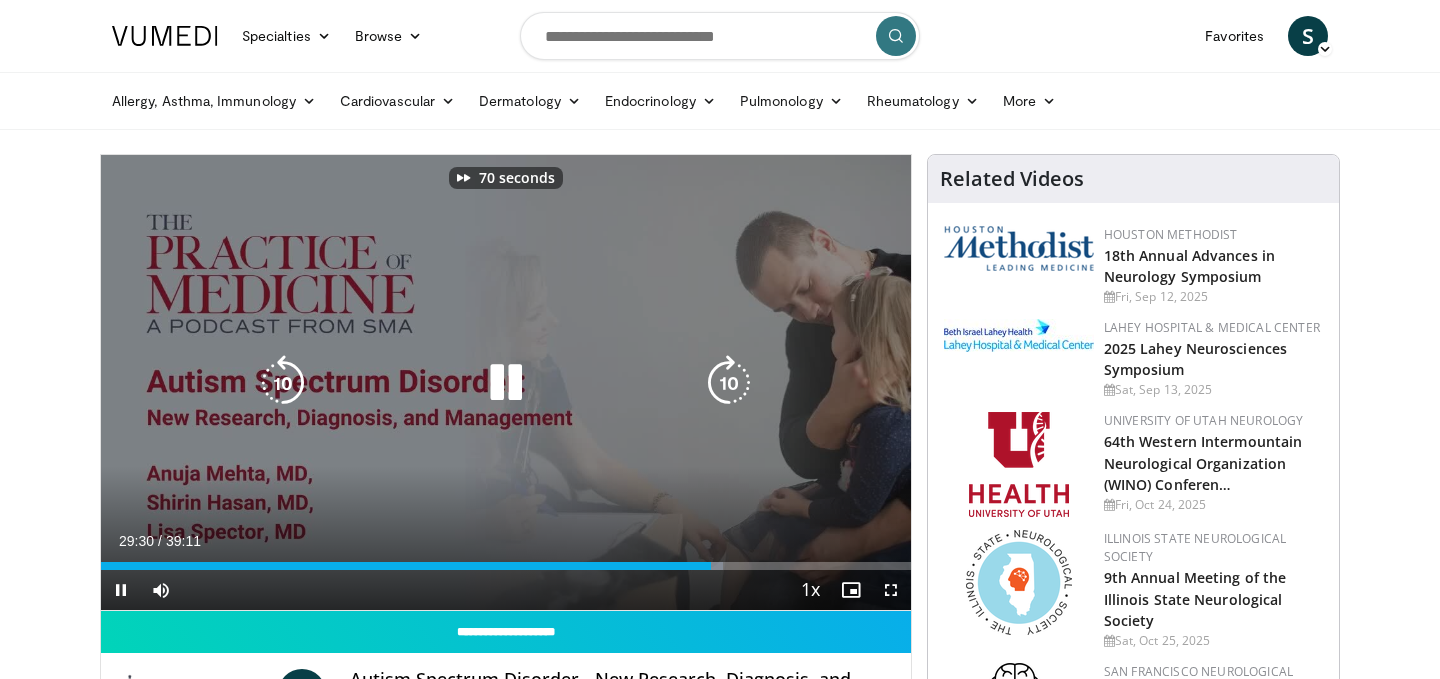 click at bounding box center [729, 383] 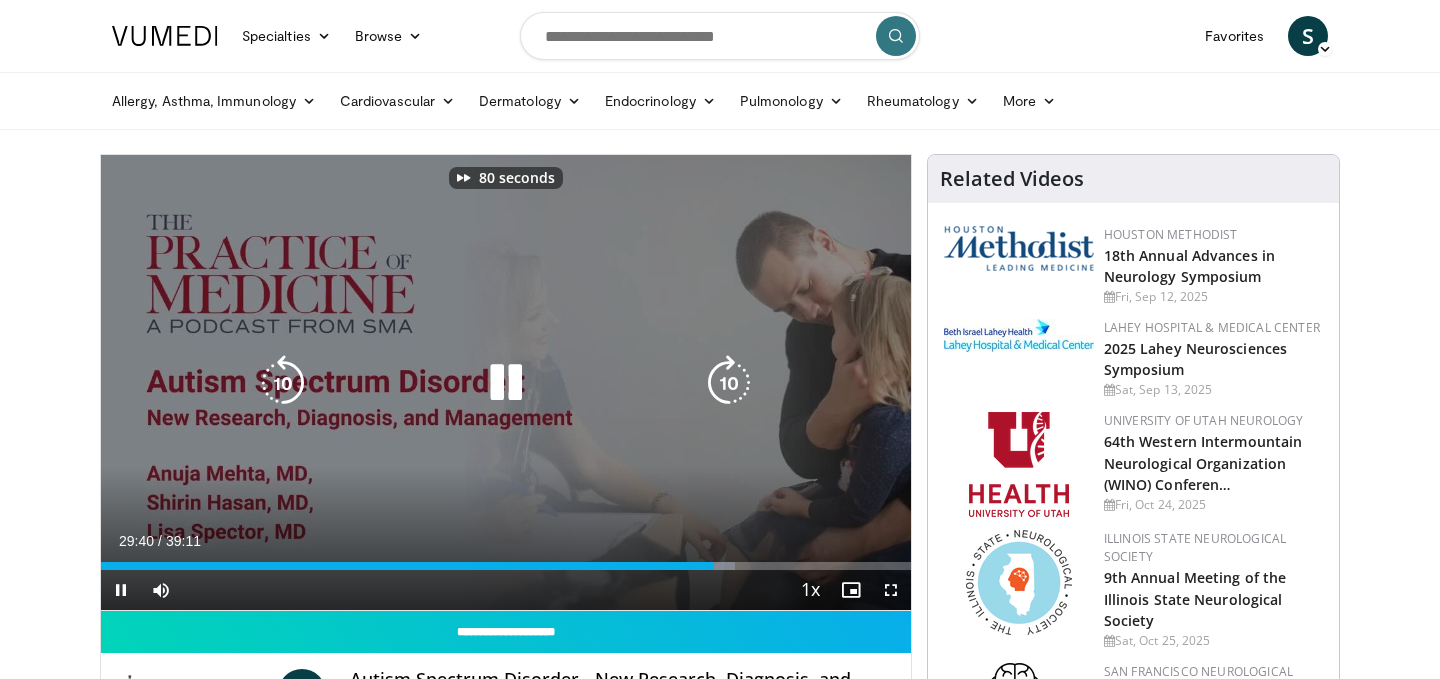 click at bounding box center (729, 383) 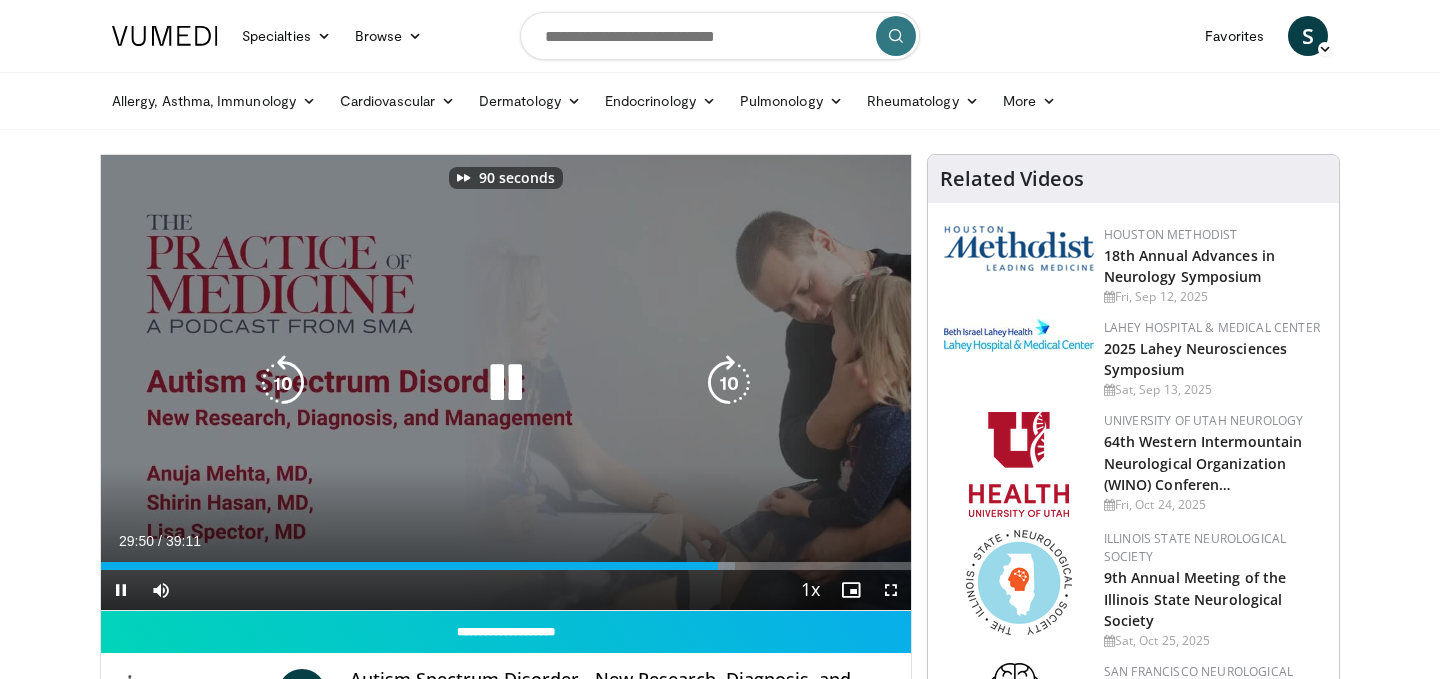 click at bounding box center (729, 383) 